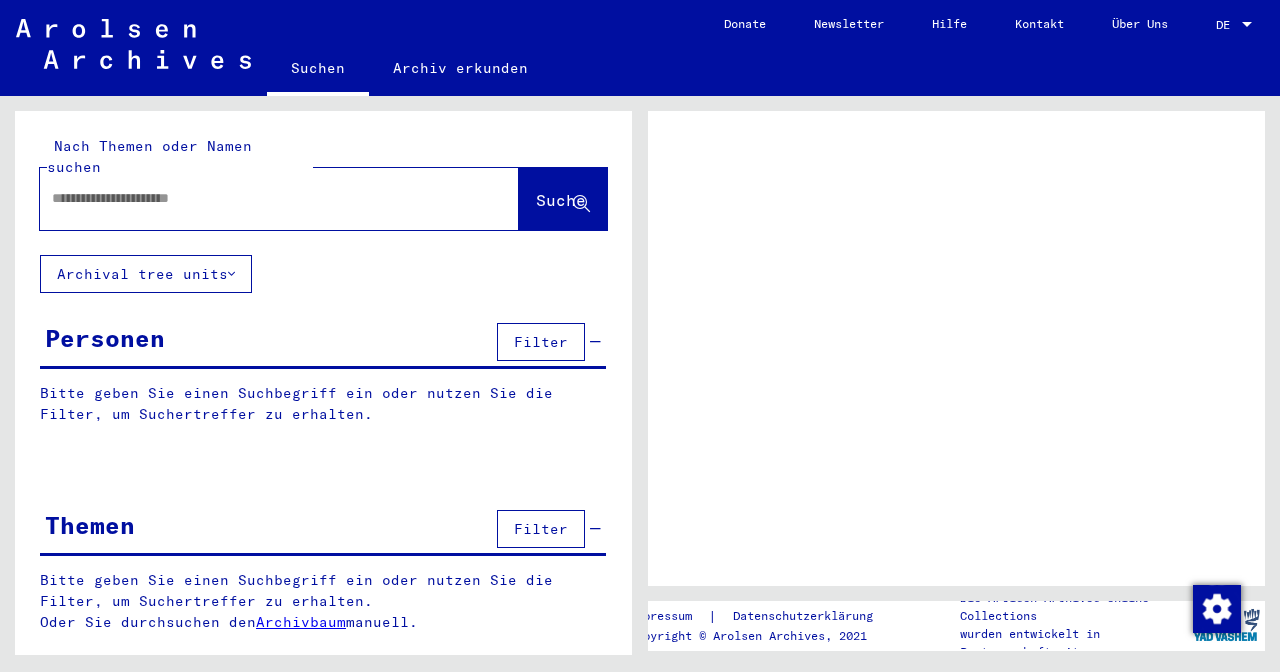 scroll, scrollTop: 0, scrollLeft: 0, axis: both 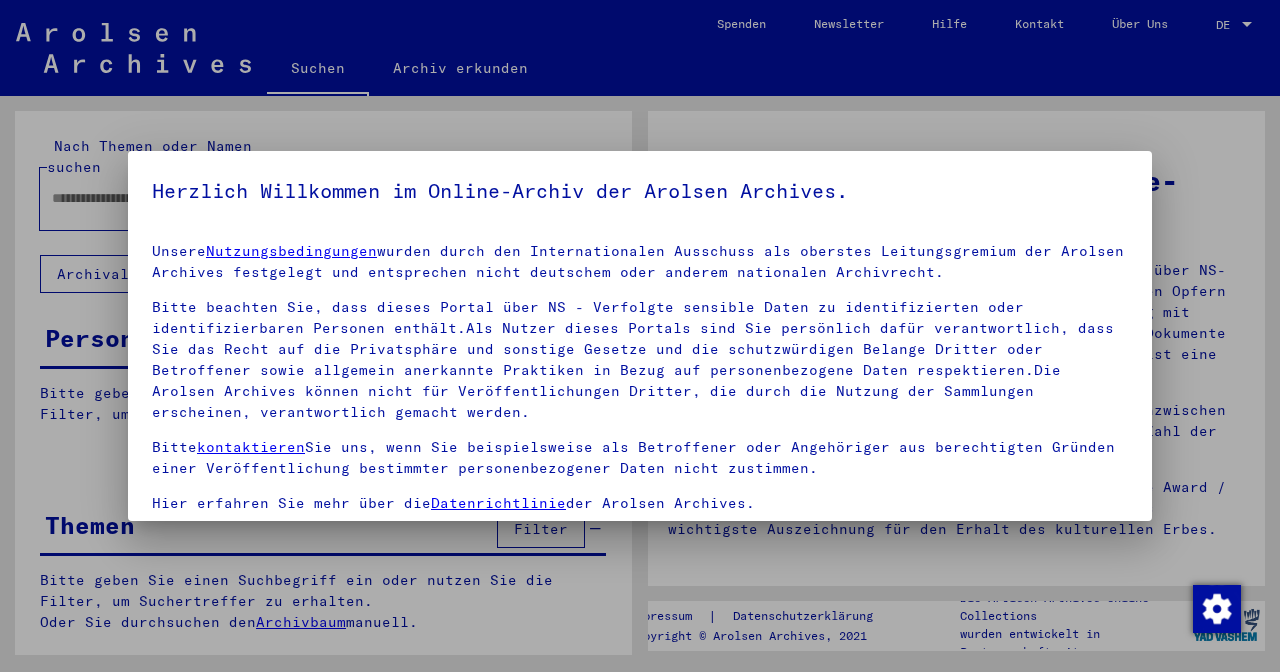 click on "Nutzungsbedingungen" at bounding box center (291, 251) 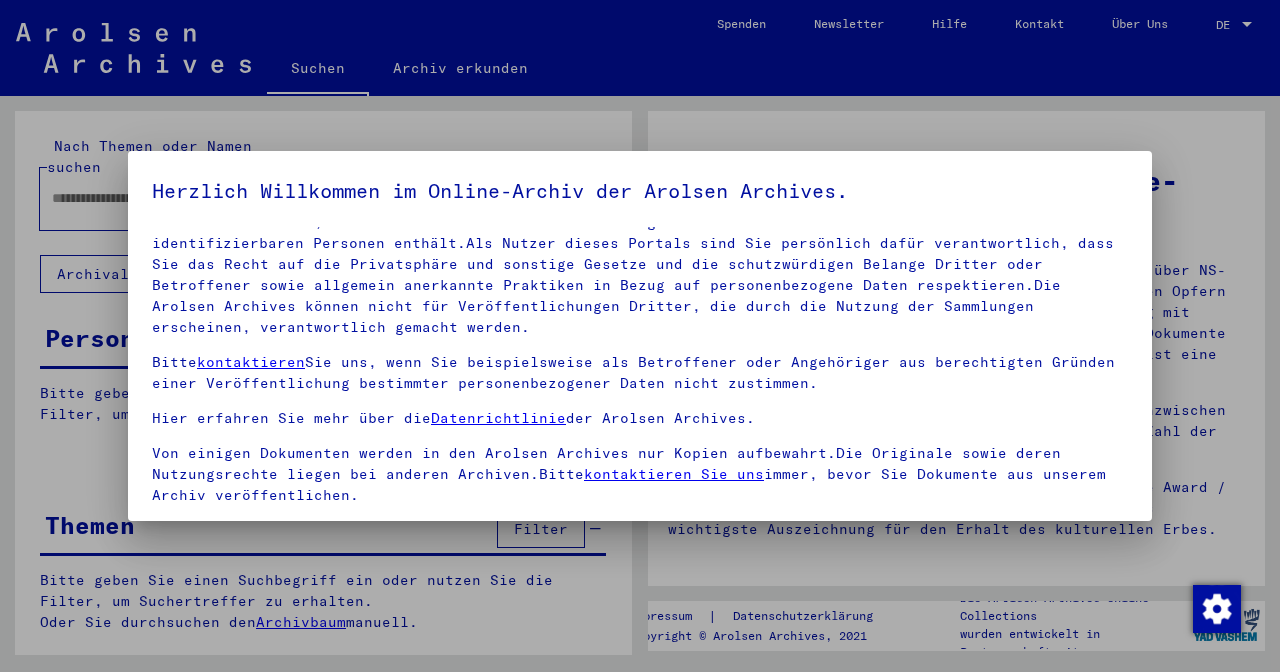 scroll, scrollTop: 85, scrollLeft: 0, axis: vertical 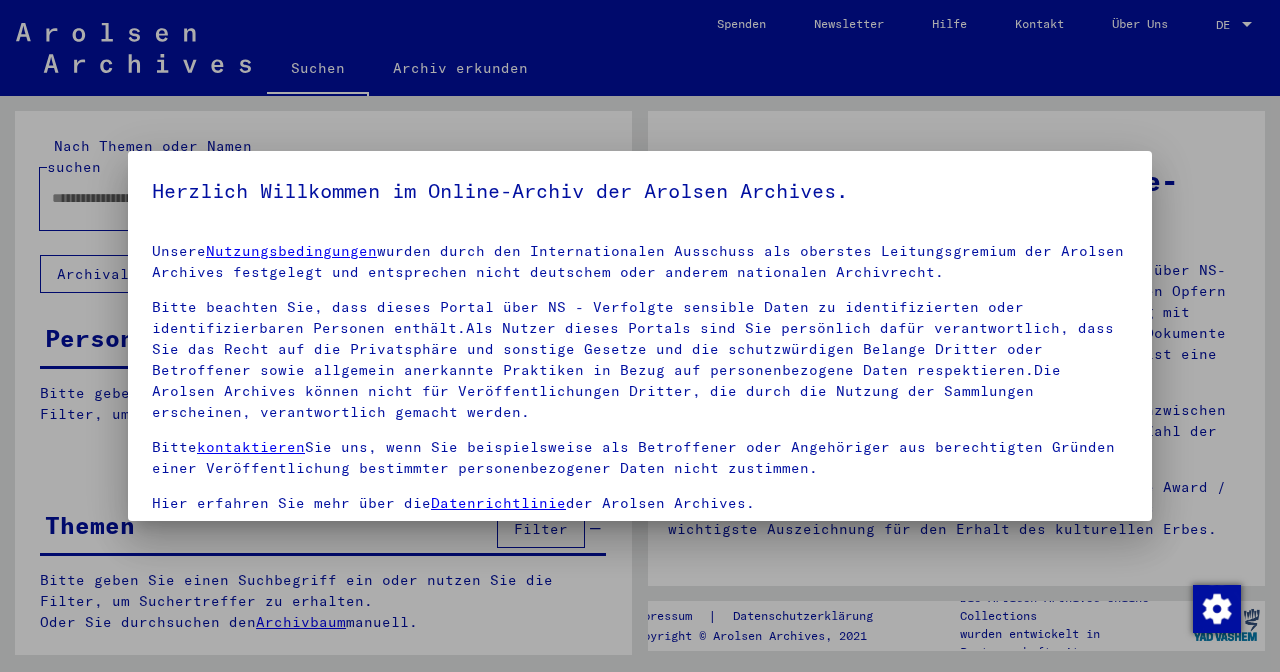 click at bounding box center [640, 336] 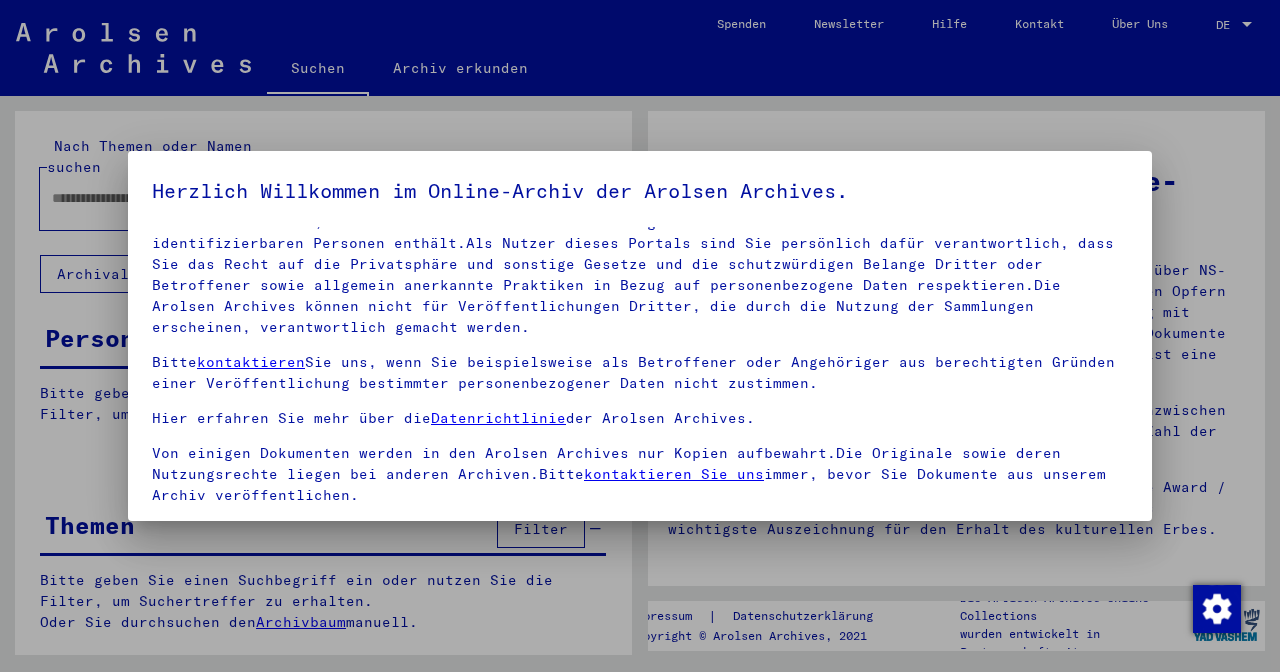 scroll, scrollTop: 85, scrollLeft: 0, axis: vertical 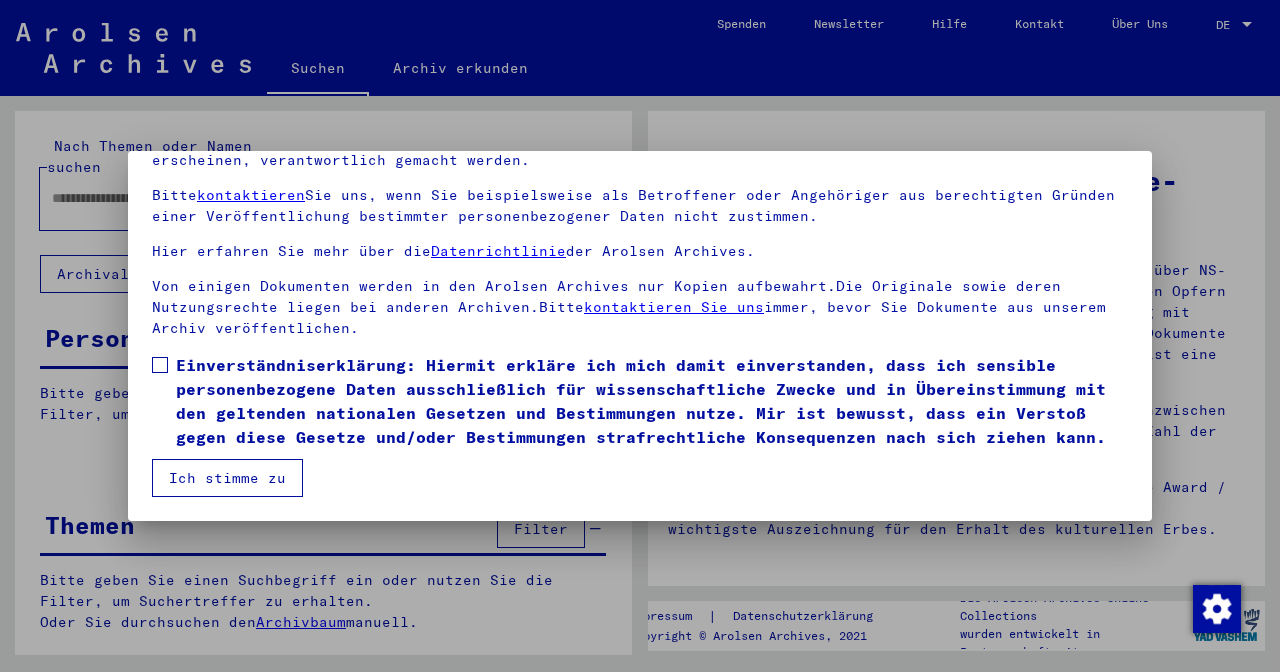 click at bounding box center (160, 365) 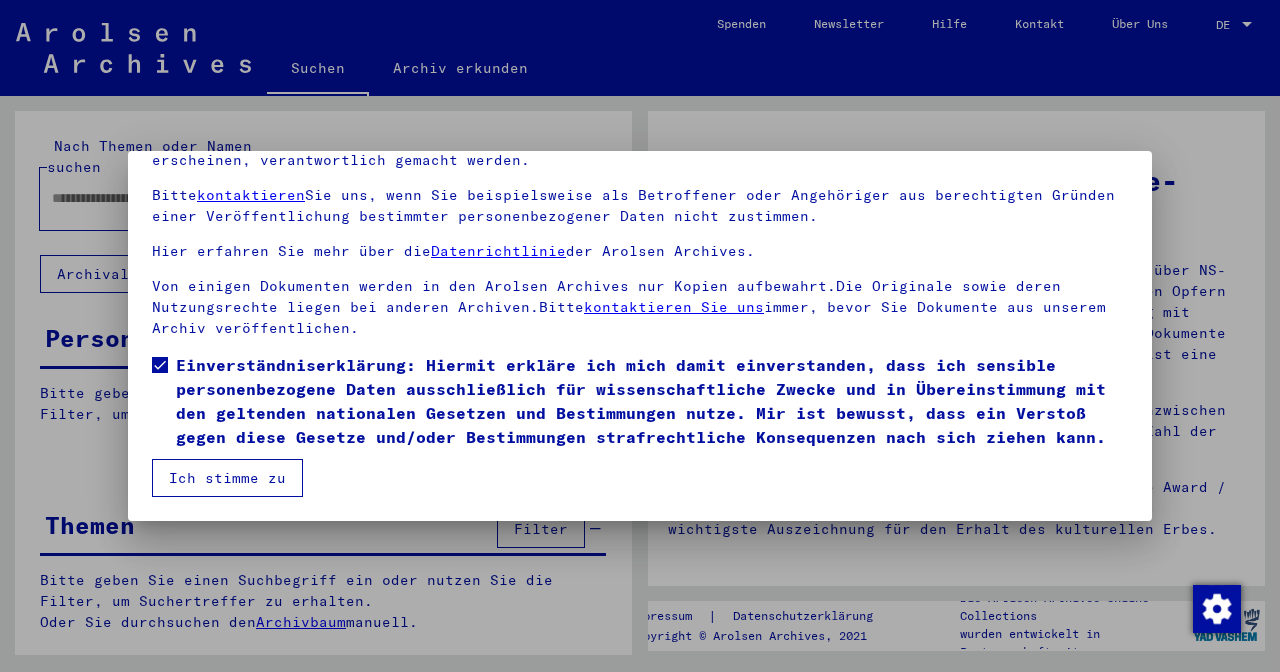 click on "Ich stimme zu" at bounding box center [227, 478] 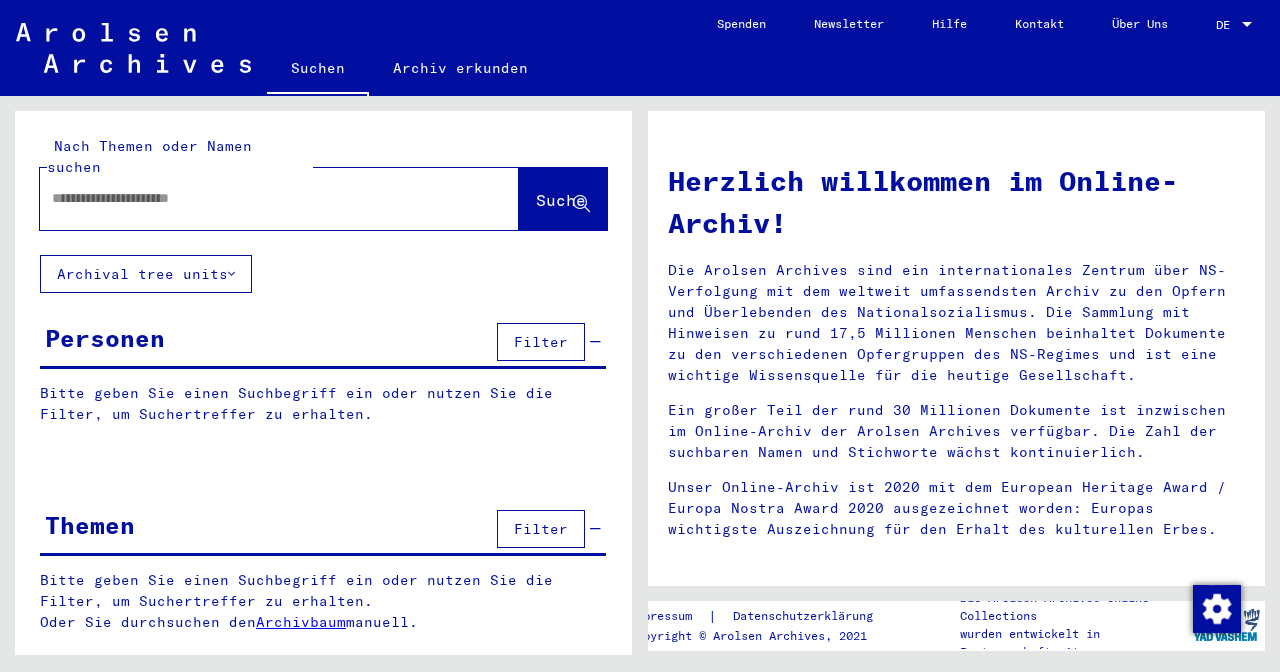 click at bounding box center (255, 198) 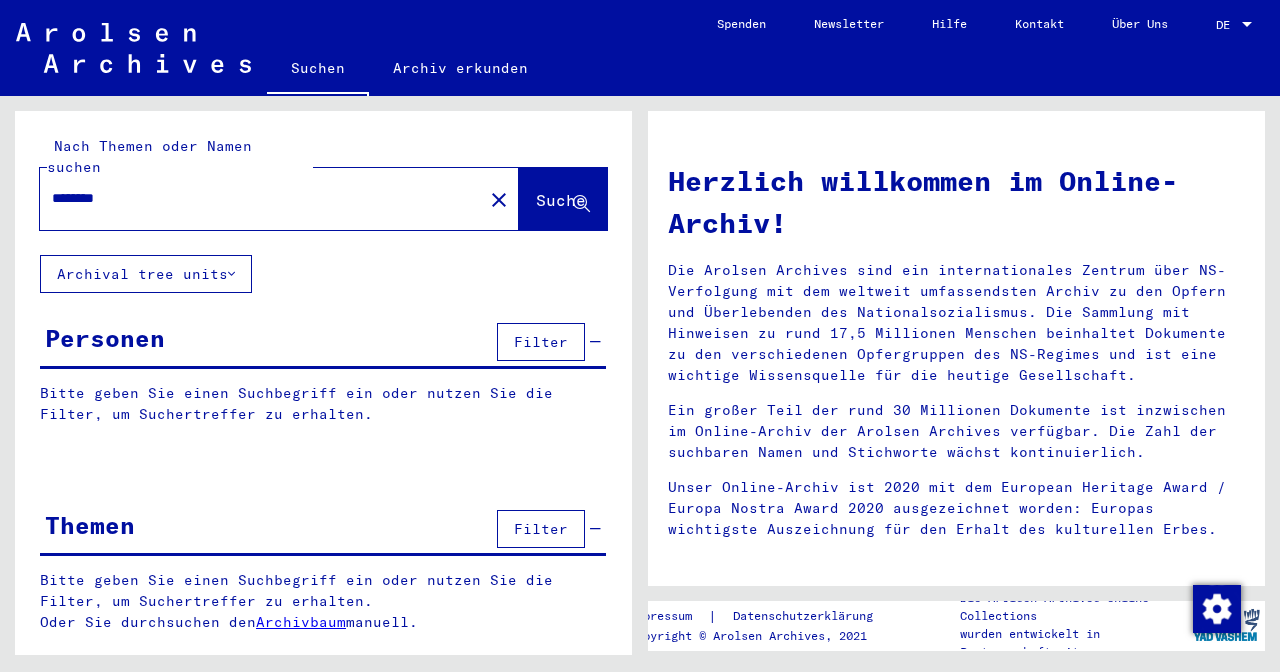 type on "********" 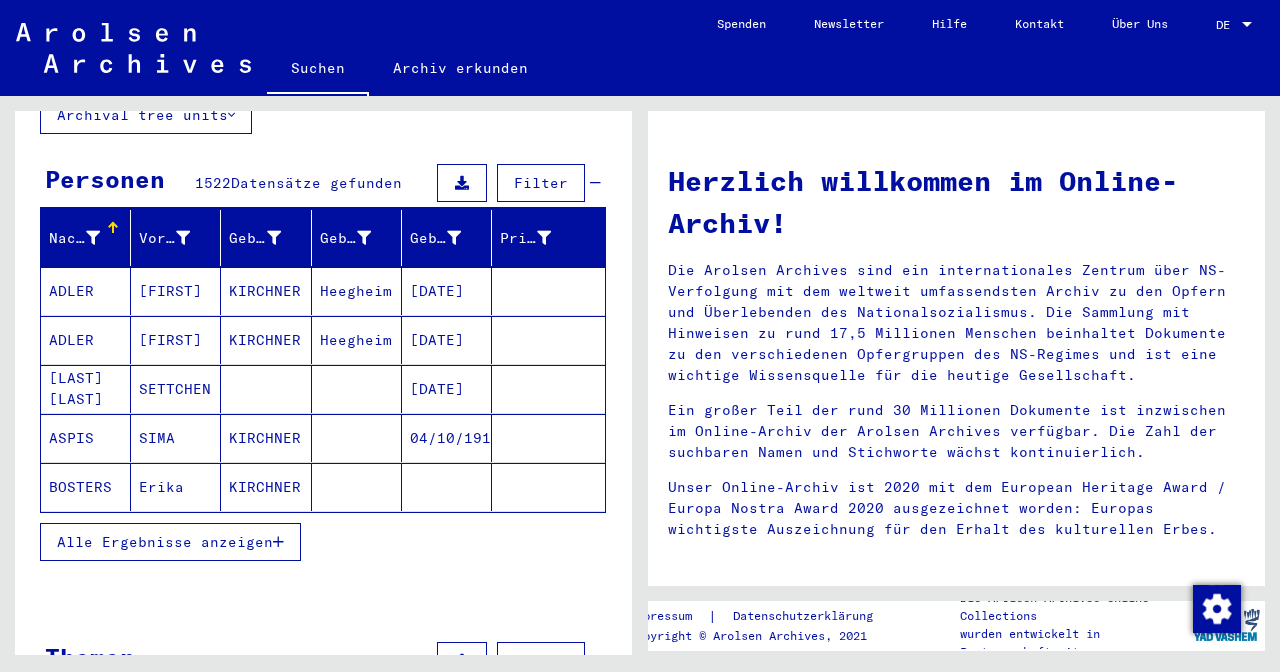 scroll, scrollTop: 162, scrollLeft: 0, axis: vertical 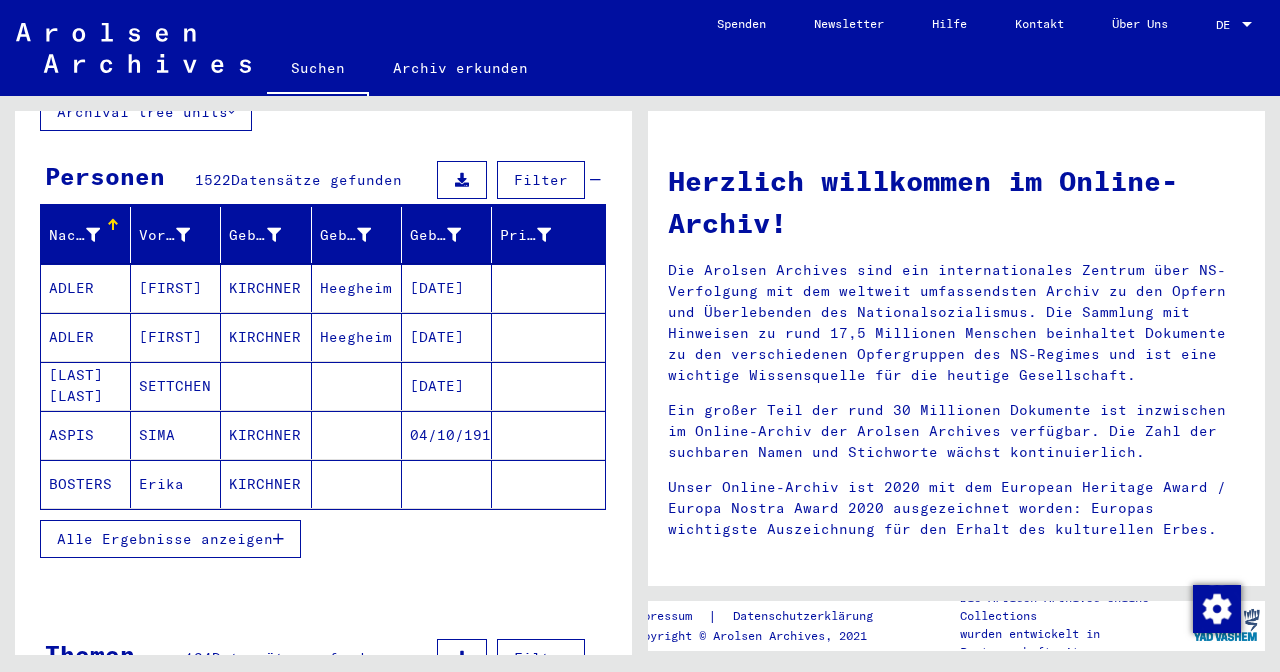 click on "Alle Ergebnisse anzeigen" at bounding box center (165, 539) 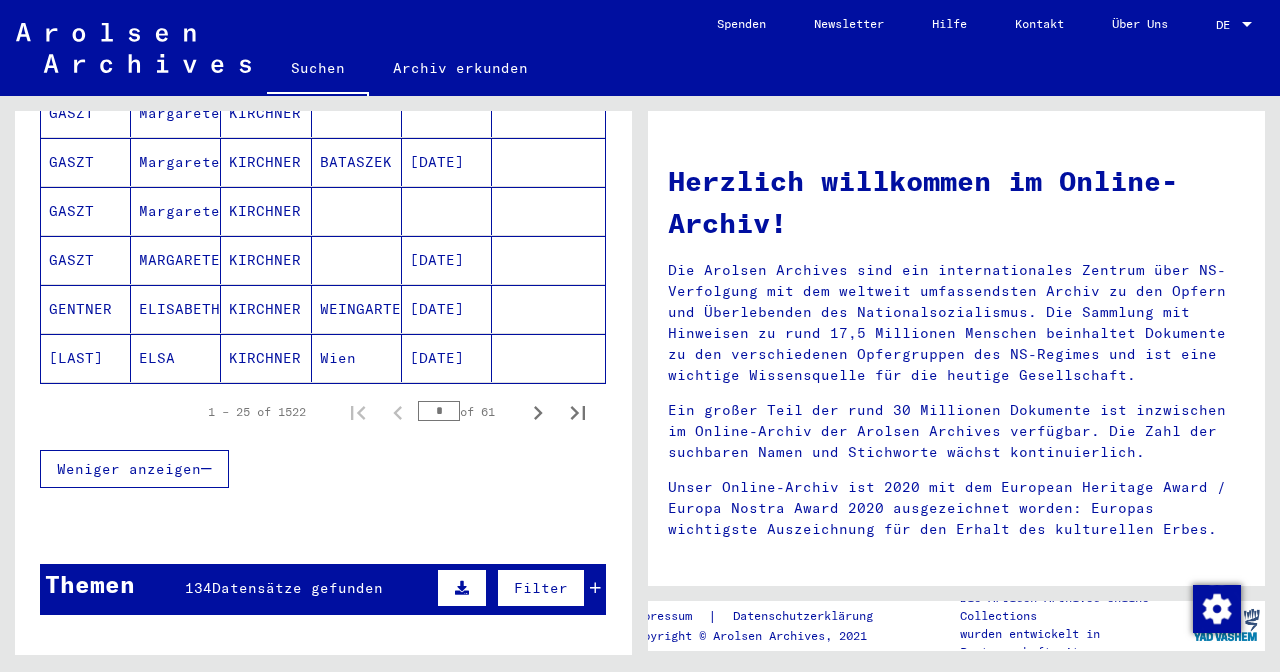 scroll, scrollTop: 1277, scrollLeft: 0, axis: vertical 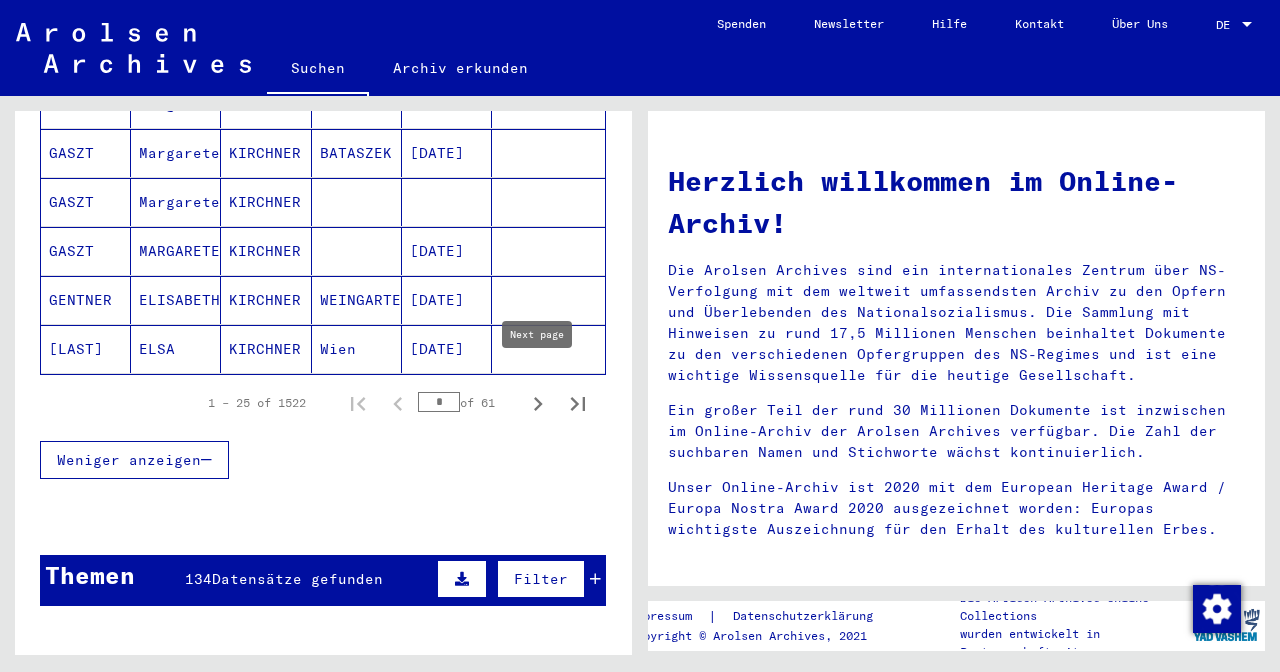 click 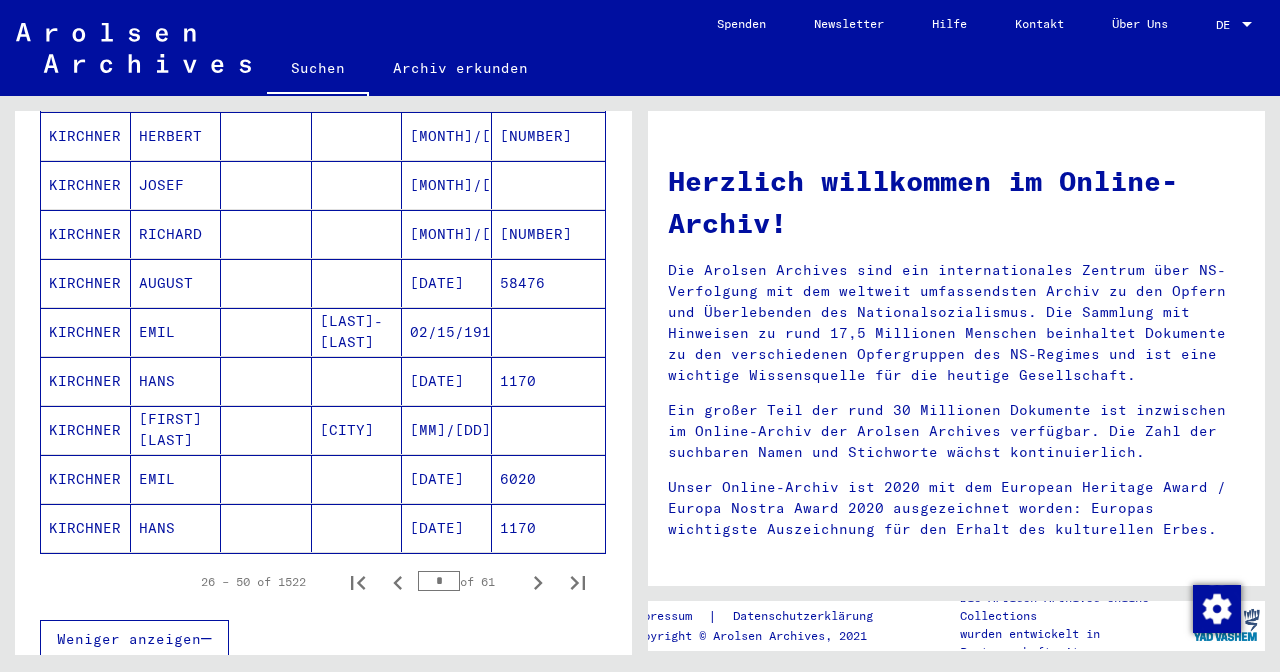 scroll, scrollTop: 1100, scrollLeft: 0, axis: vertical 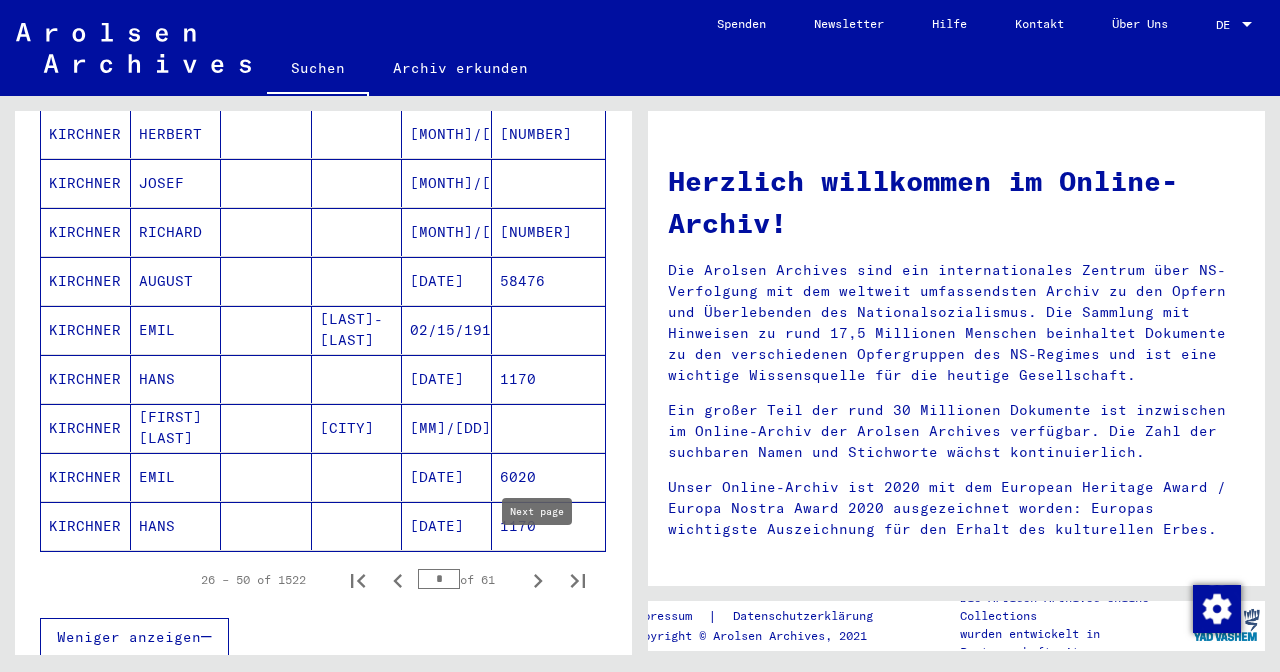 click 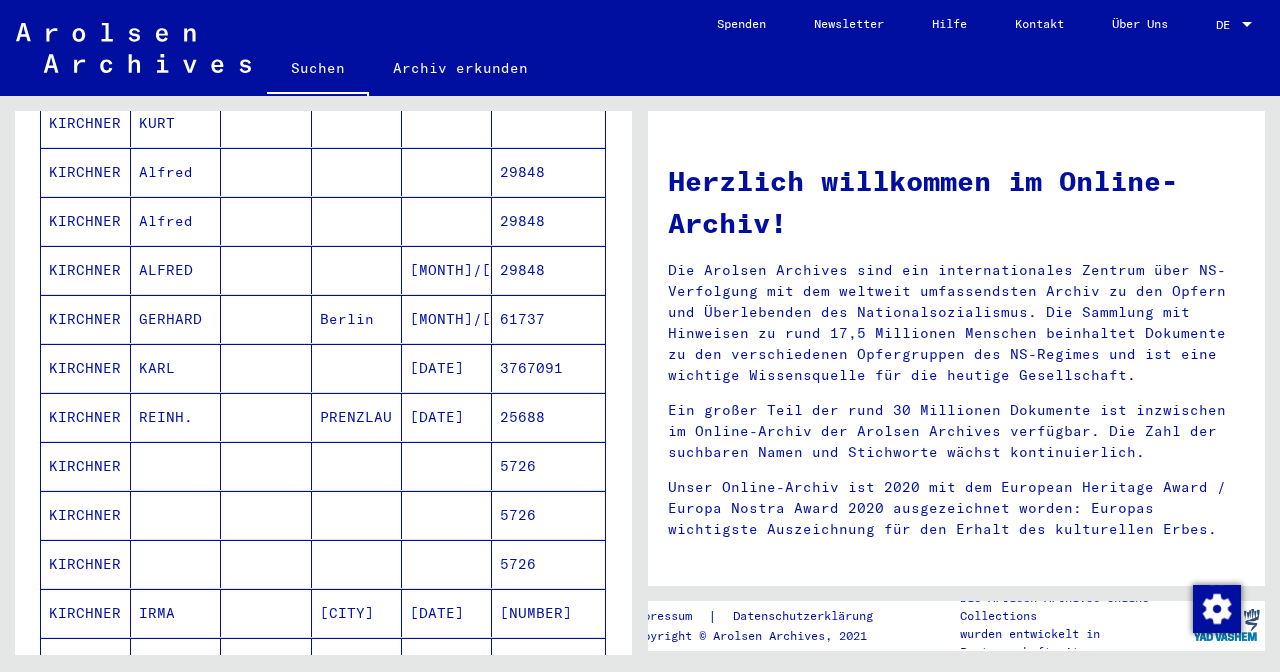 scroll, scrollTop: 664, scrollLeft: 0, axis: vertical 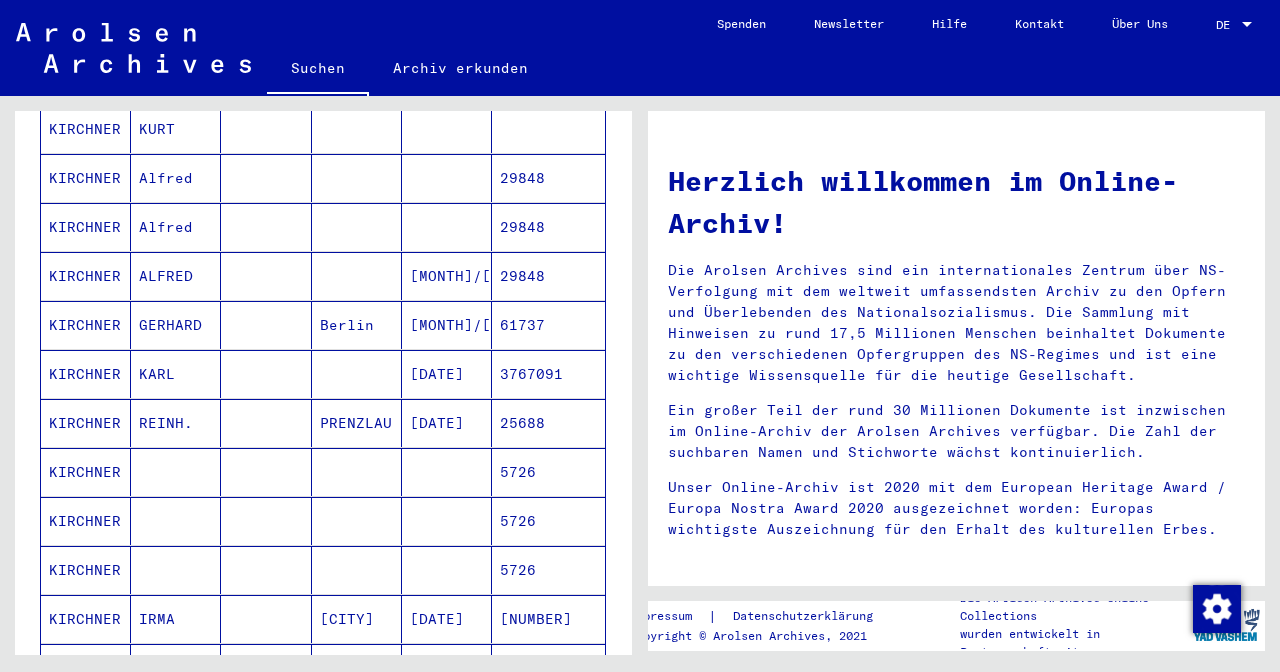 click on "KIRCHNER" at bounding box center [86, 423] 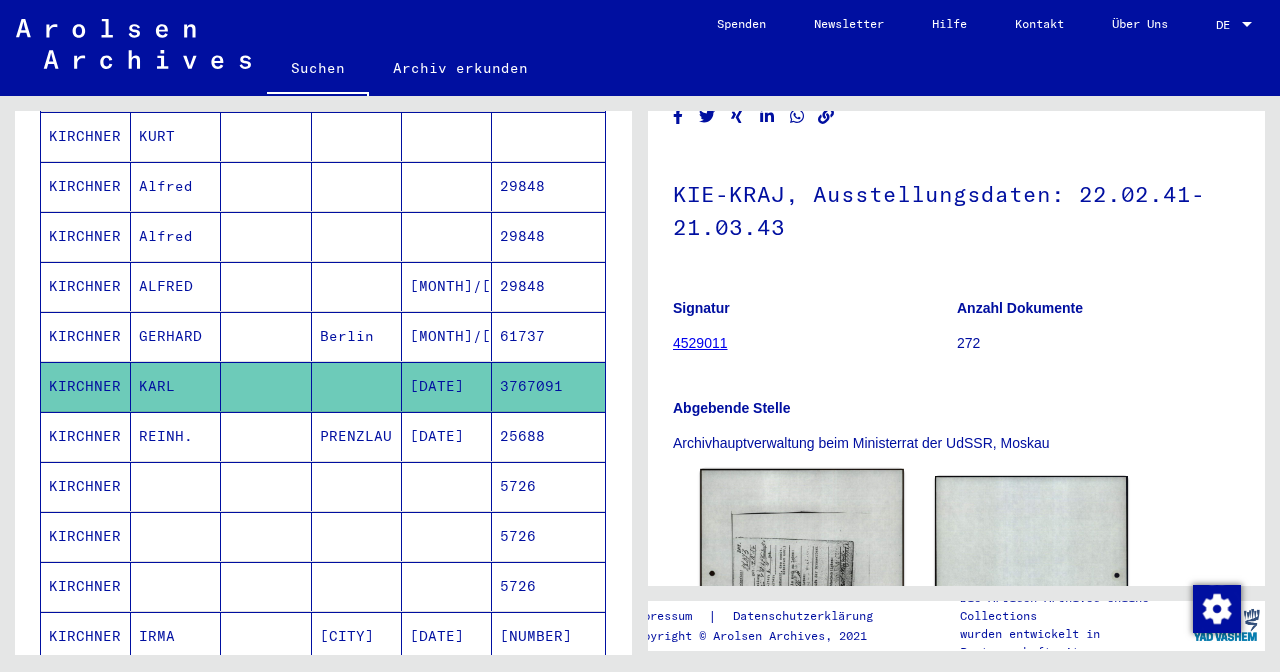 scroll, scrollTop: 74, scrollLeft: 0, axis: vertical 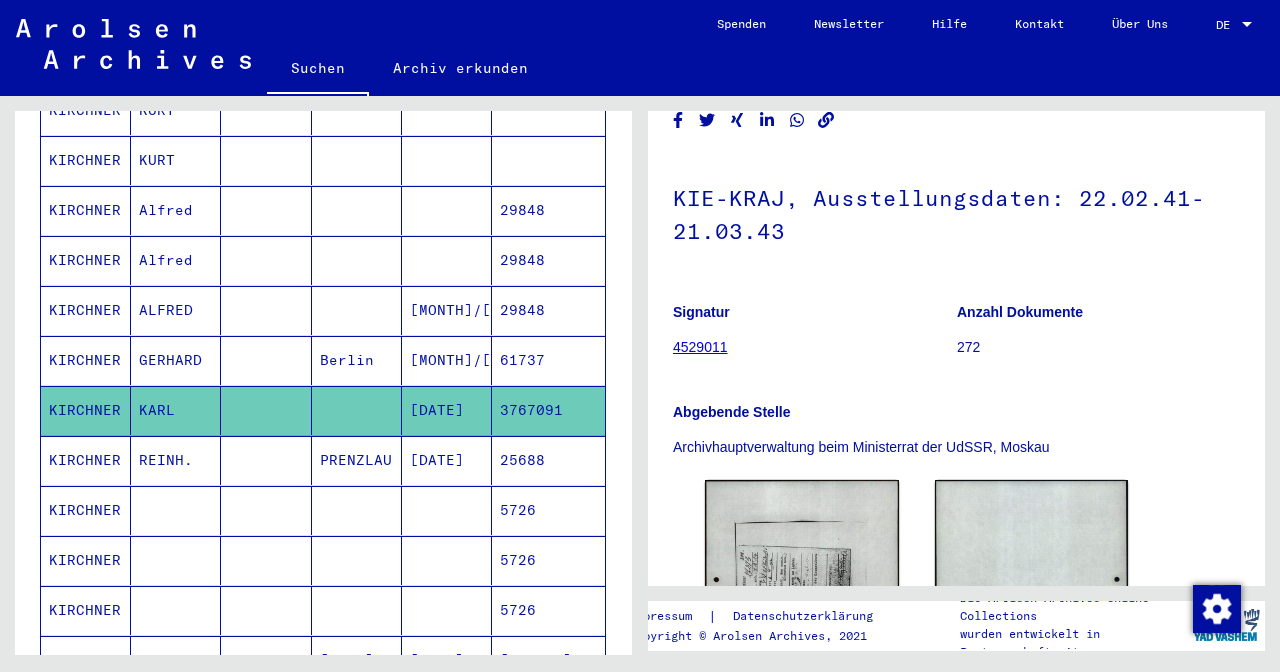 click on "KIRCHNER" at bounding box center [86, 360] 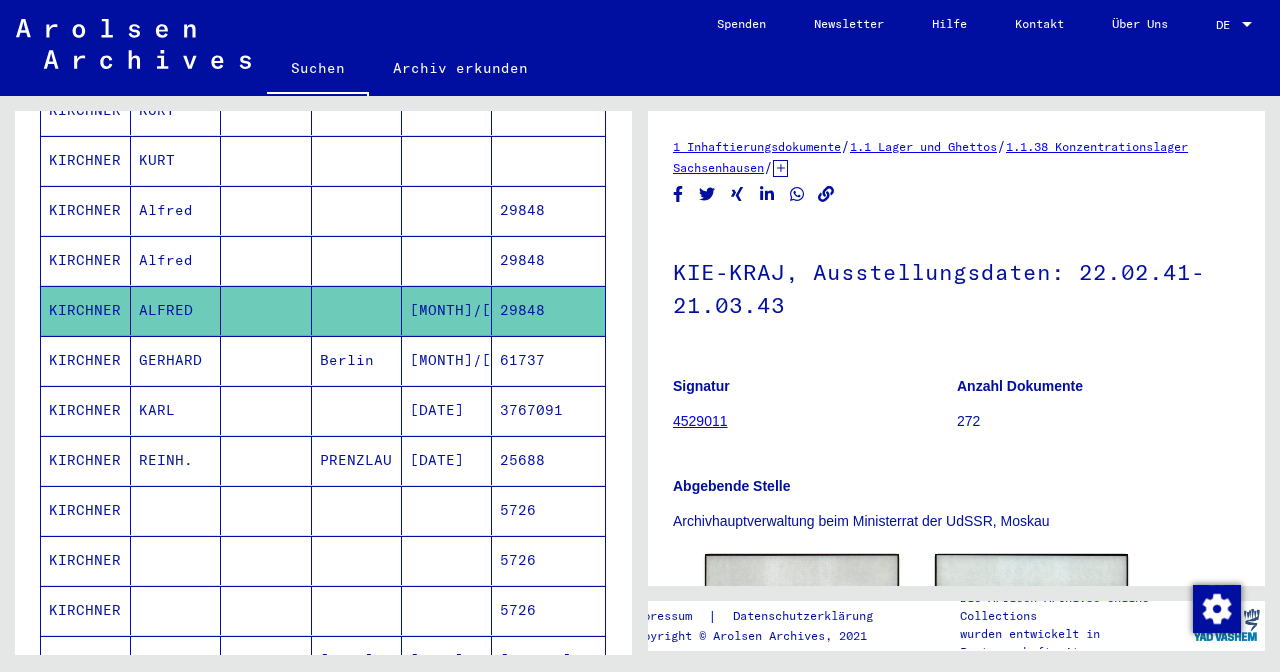 scroll, scrollTop: 0, scrollLeft: 0, axis: both 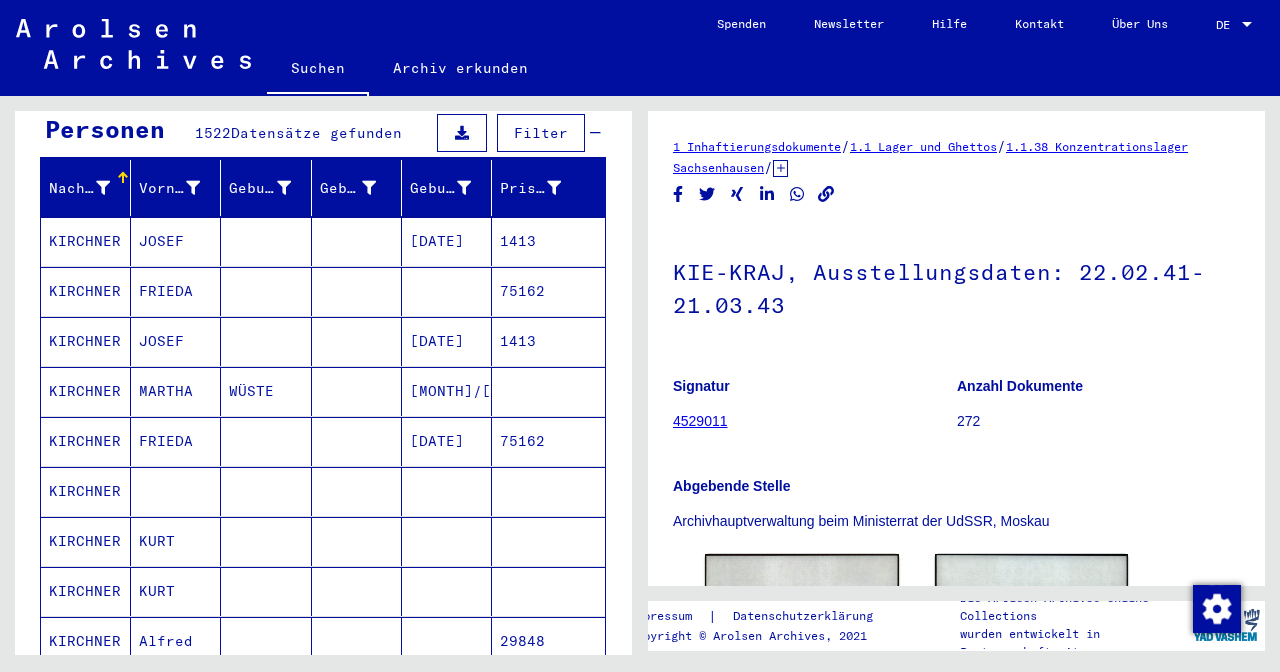 click on "JOSEF" at bounding box center [176, 291] 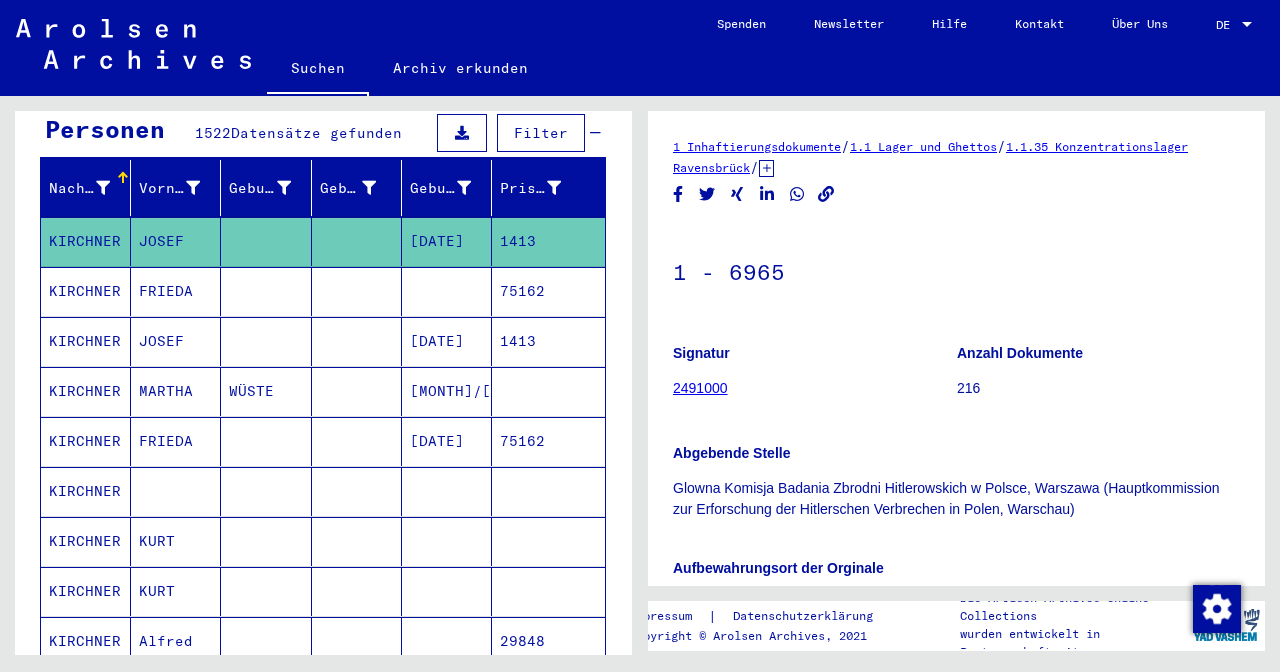 click on "KIRCHNER" at bounding box center (86, 341) 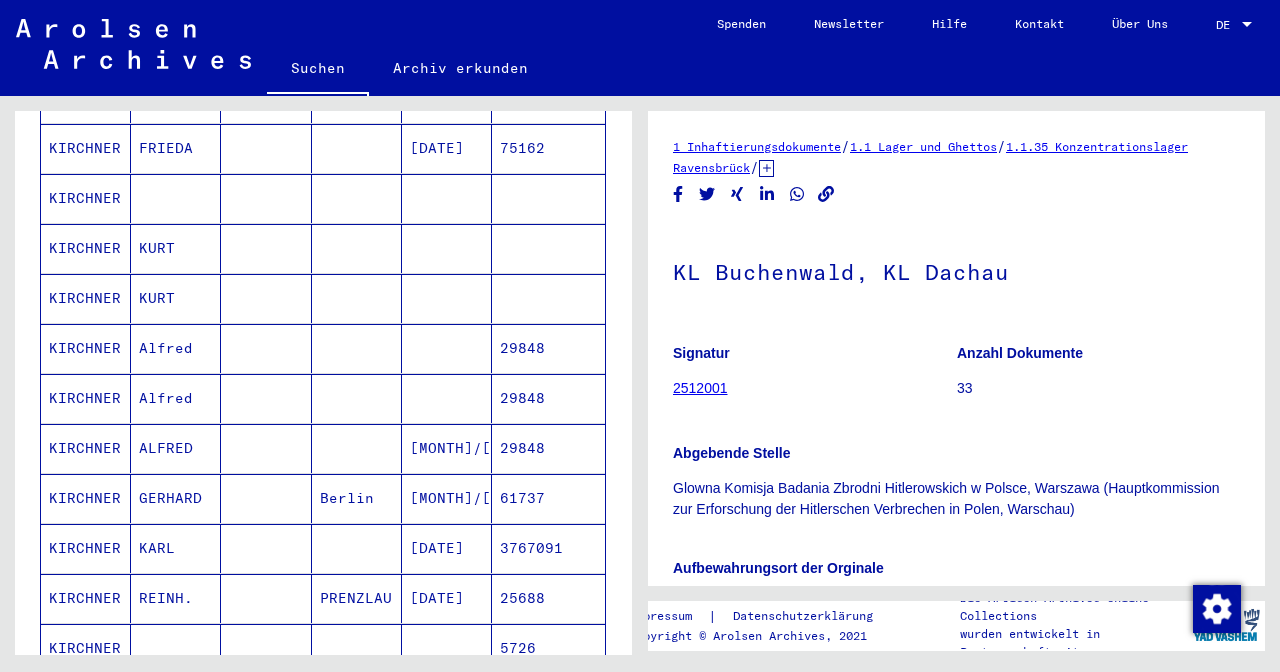 scroll, scrollTop: 503, scrollLeft: 0, axis: vertical 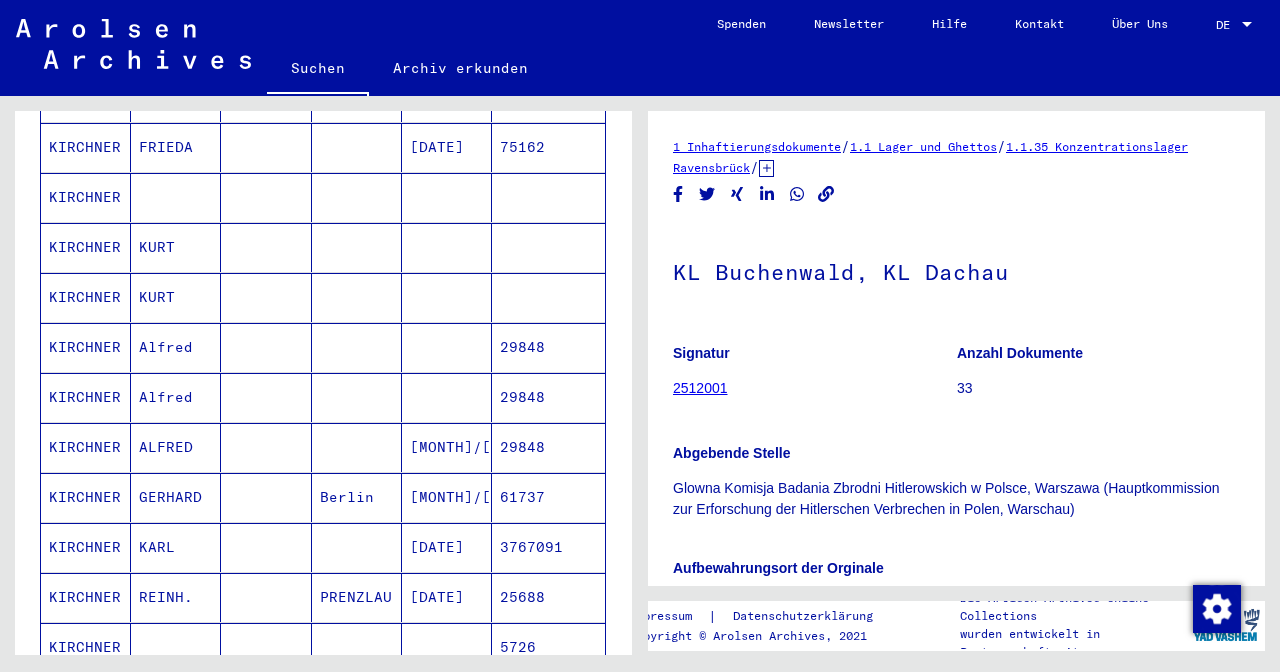 click on "KIRCHNER" at bounding box center [86, 547] 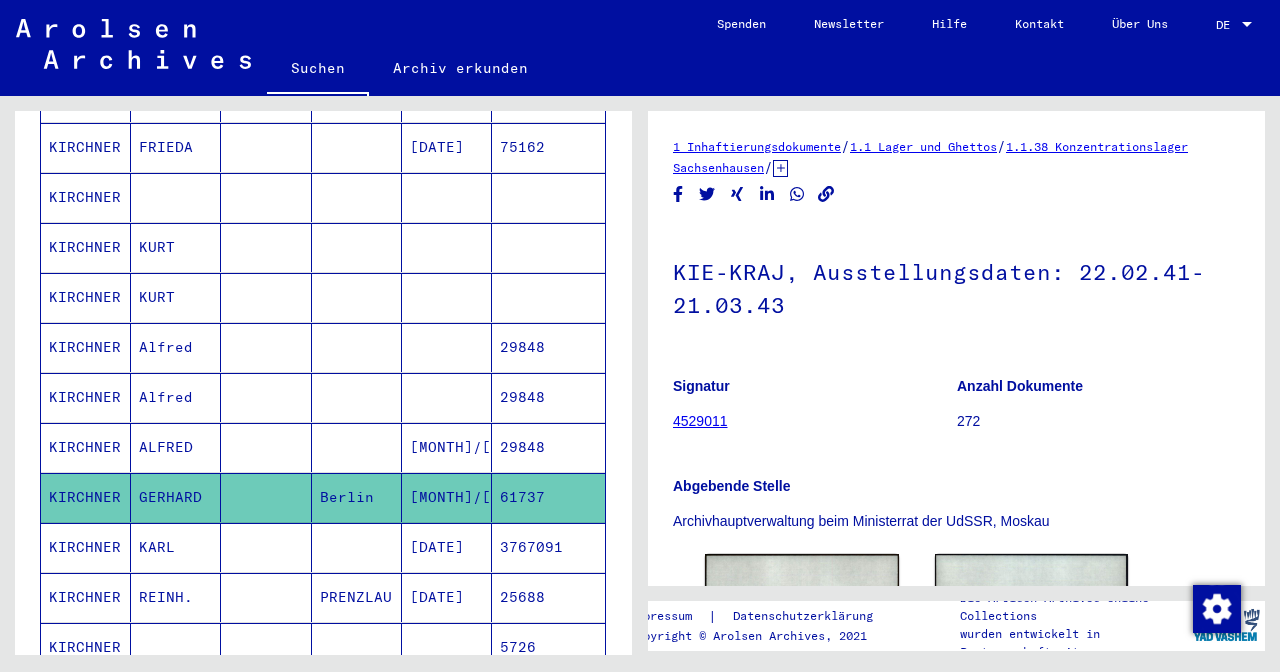 click on "KIRCHNER" at bounding box center [86, 497] 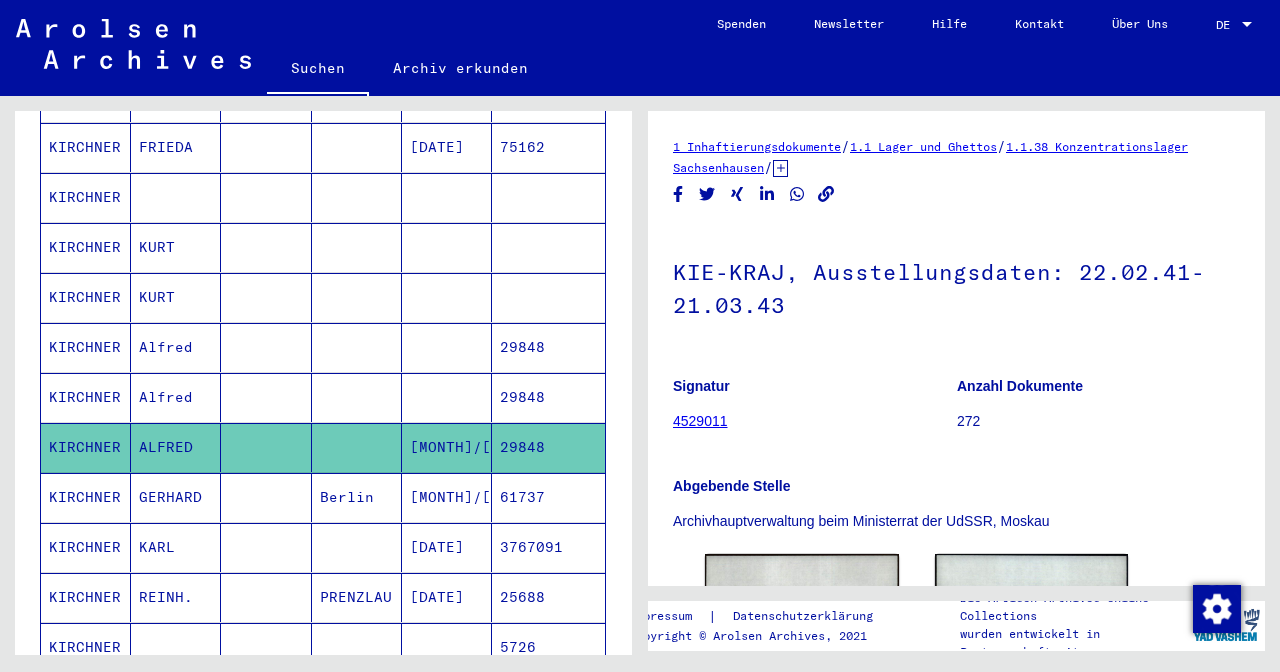 click on "KIRCHNER" at bounding box center [86, 447] 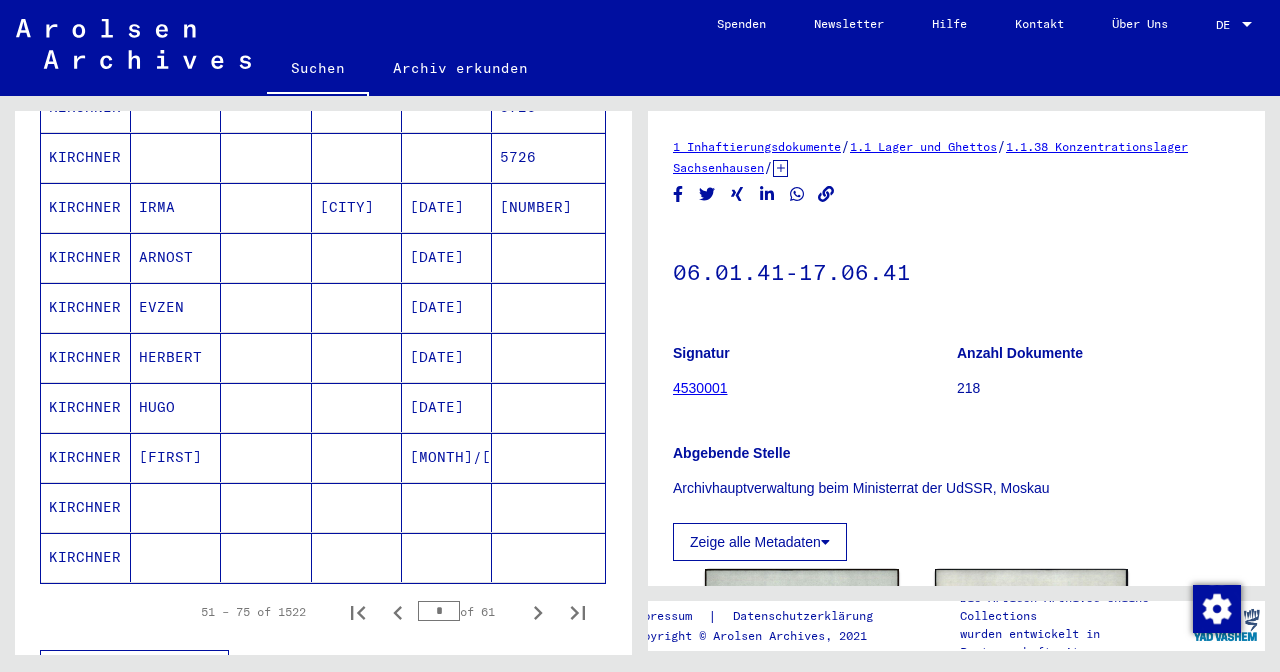 scroll, scrollTop: 1095, scrollLeft: 0, axis: vertical 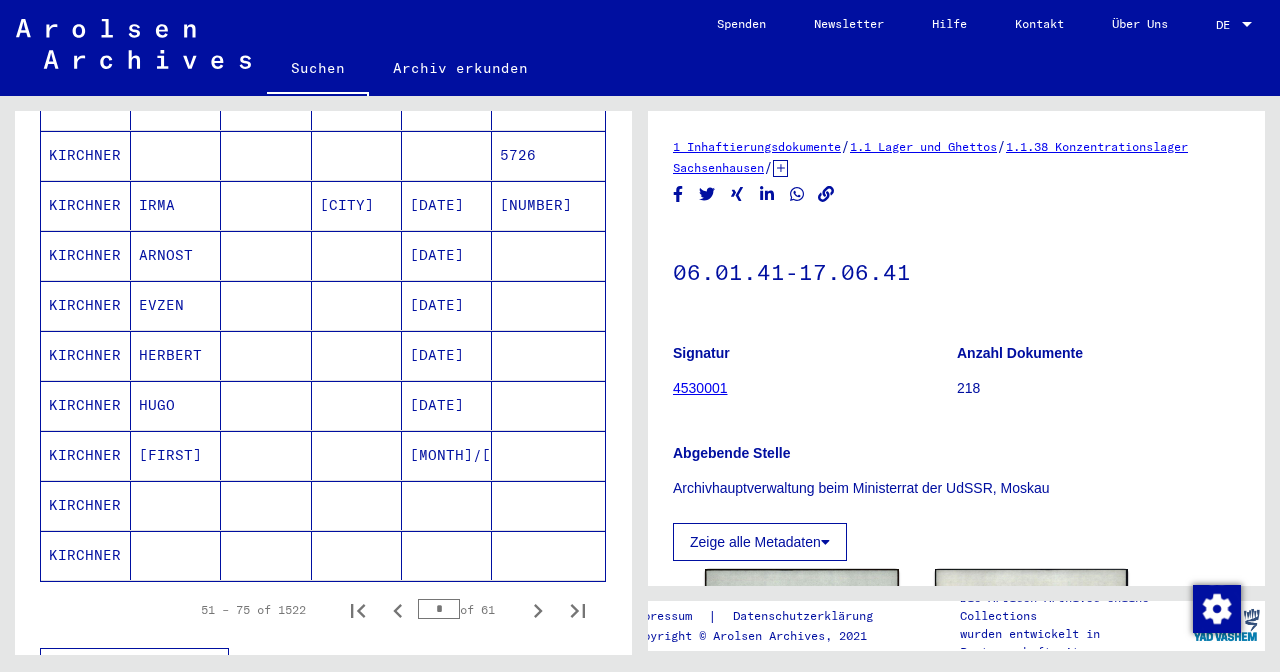click on "KIRCHNER" 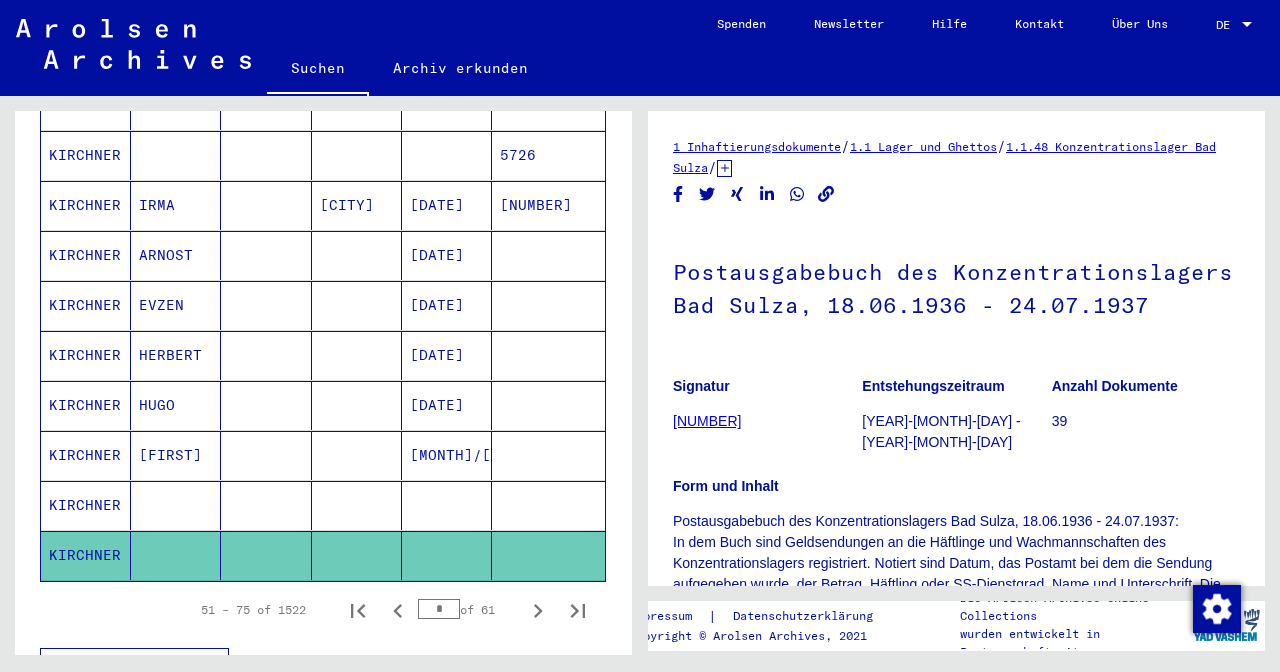 scroll, scrollTop: 0, scrollLeft: 0, axis: both 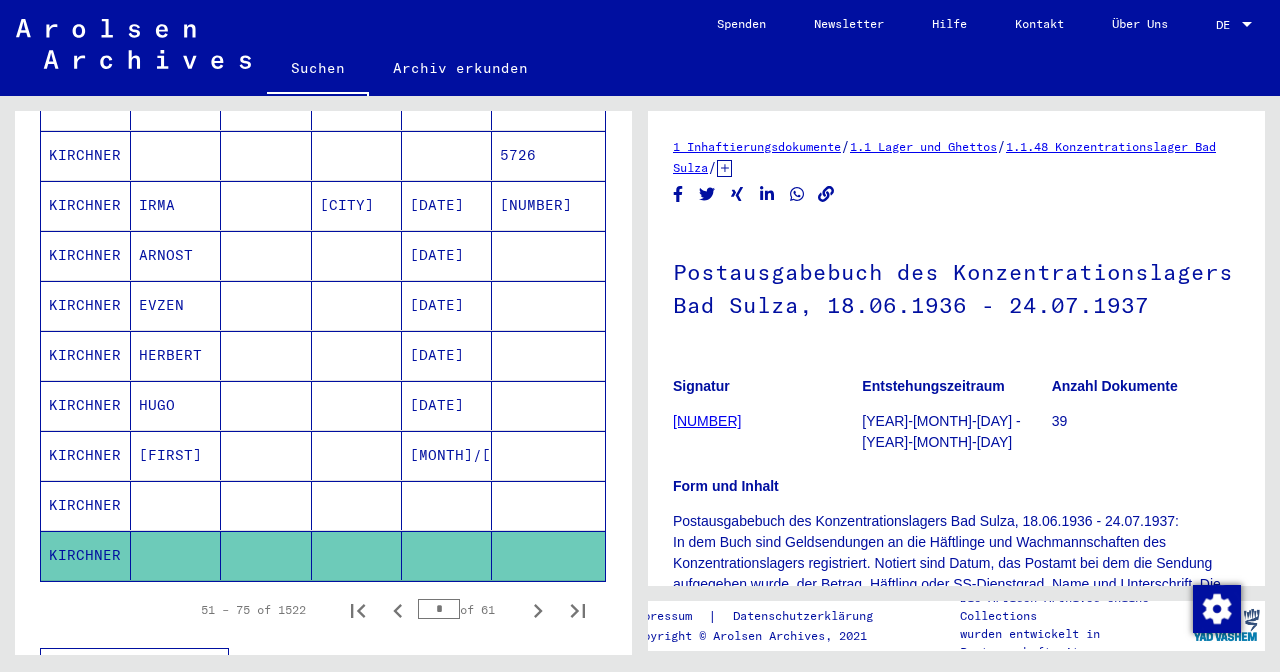 click on "KIRCHNER" at bounding box center [86, 555] 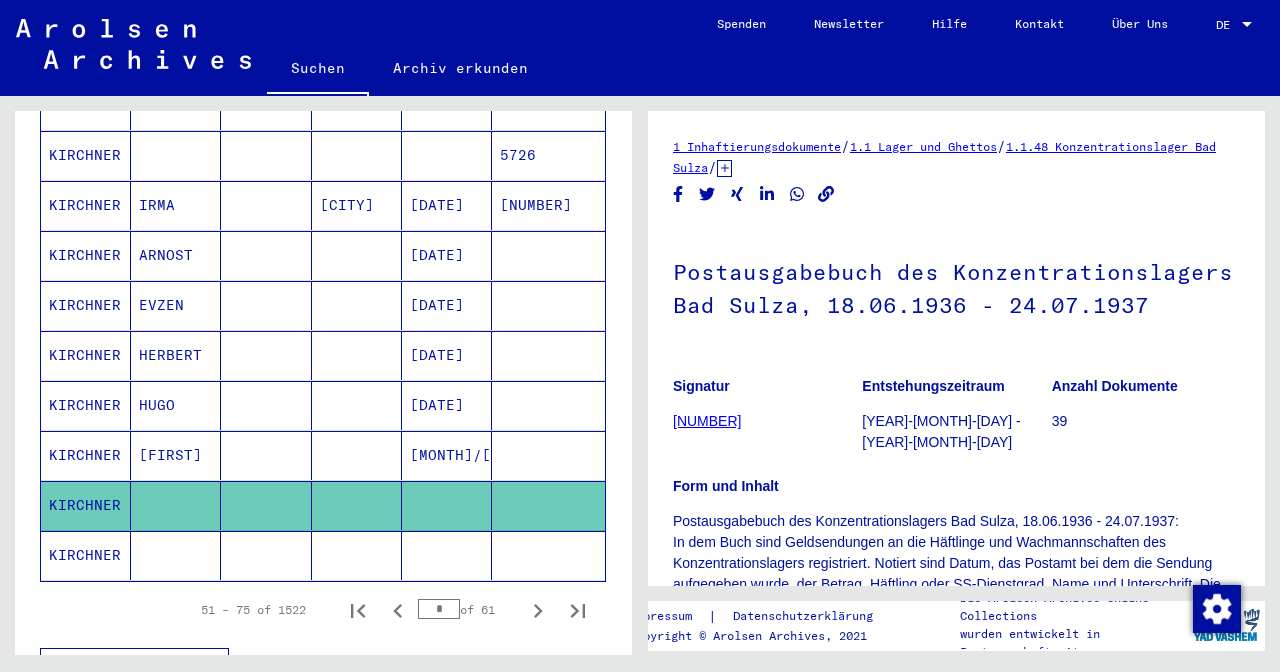 scroll, scrollTop: 0, scrollLeft: 0, axis: both 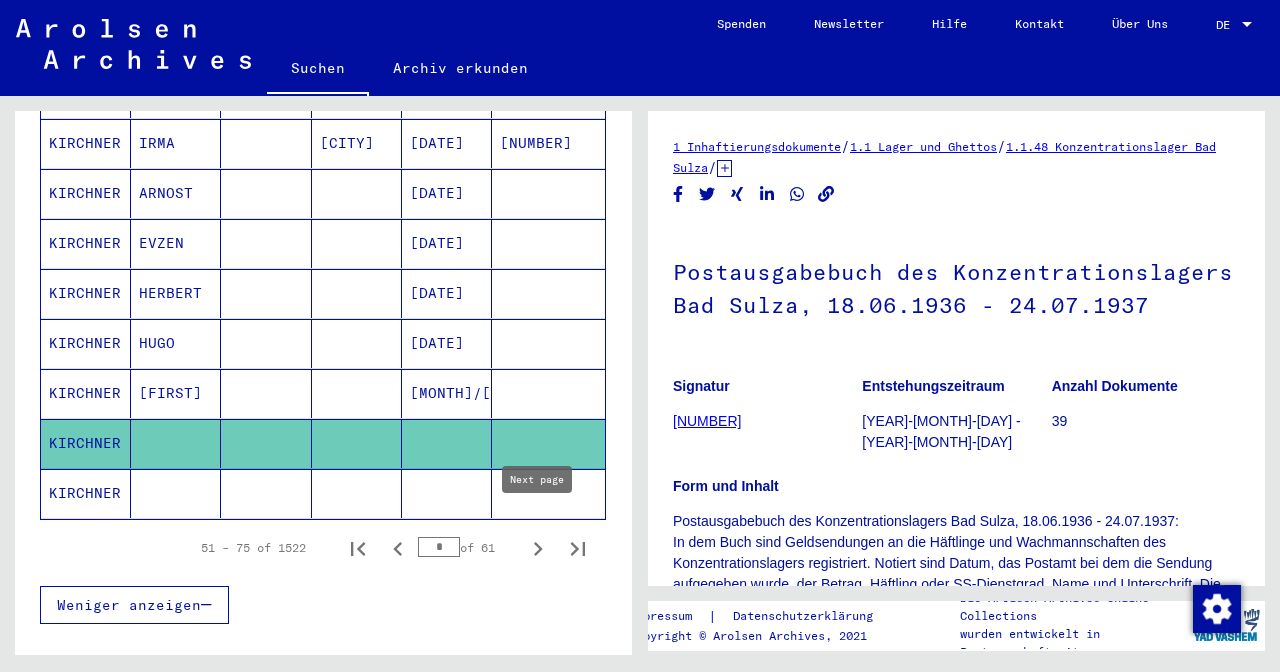 click 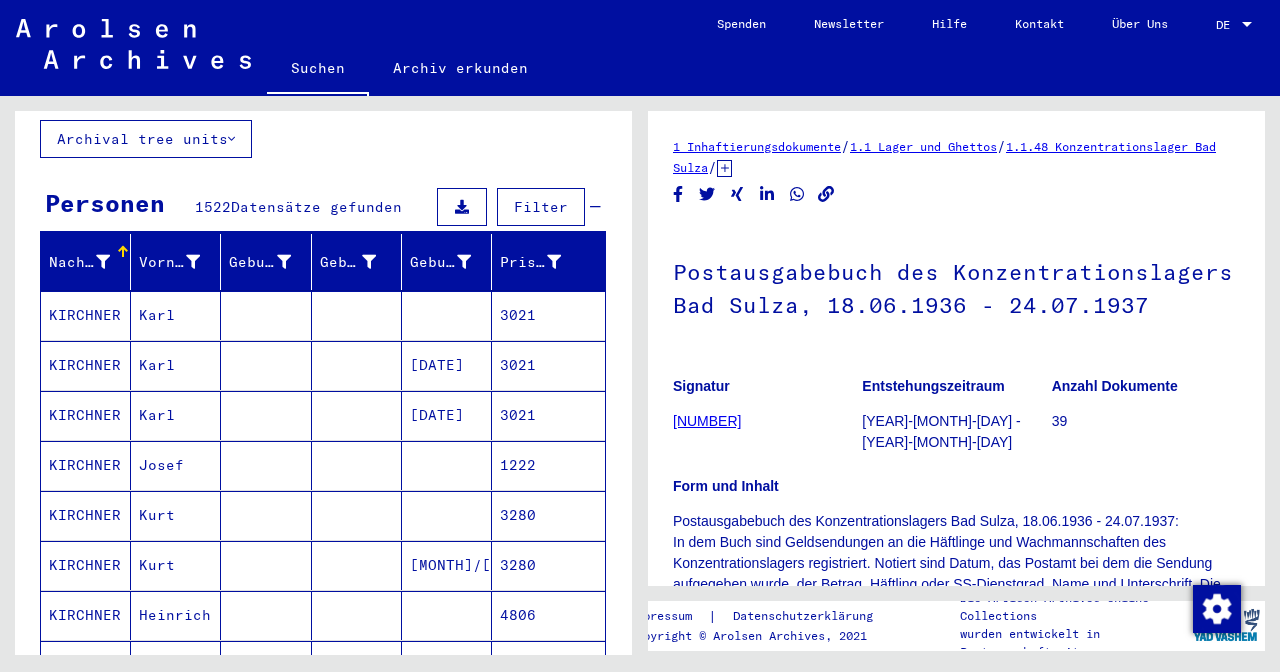 scroll, scrollTop: 123, scrollLeft: 0, axis: vertical 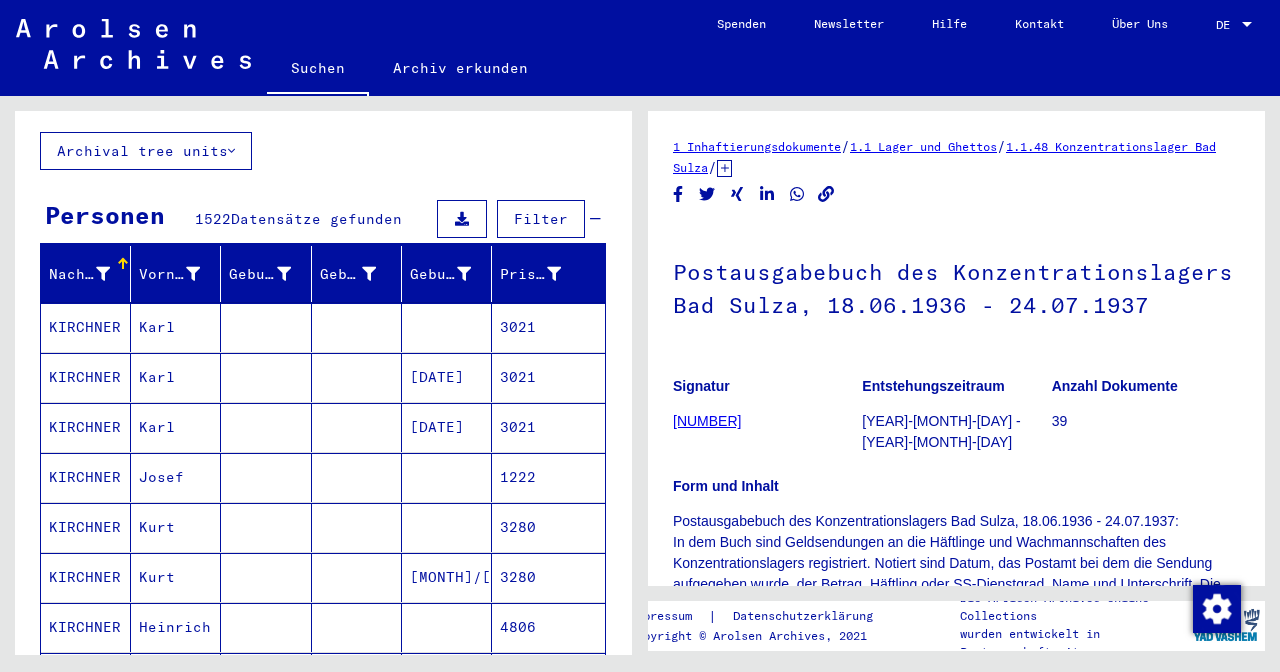 click on "KIRCHNER" at bounding box center (86, 377) 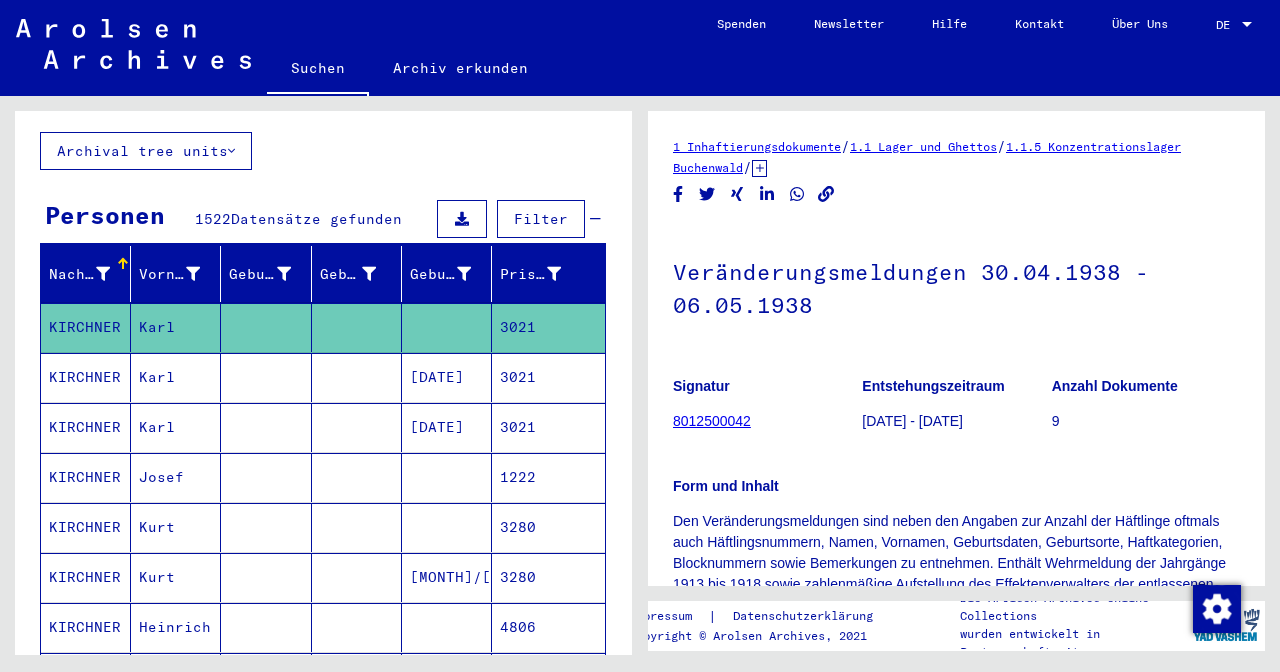 click on "KIRCHNER" at bounding box center (86, 427) 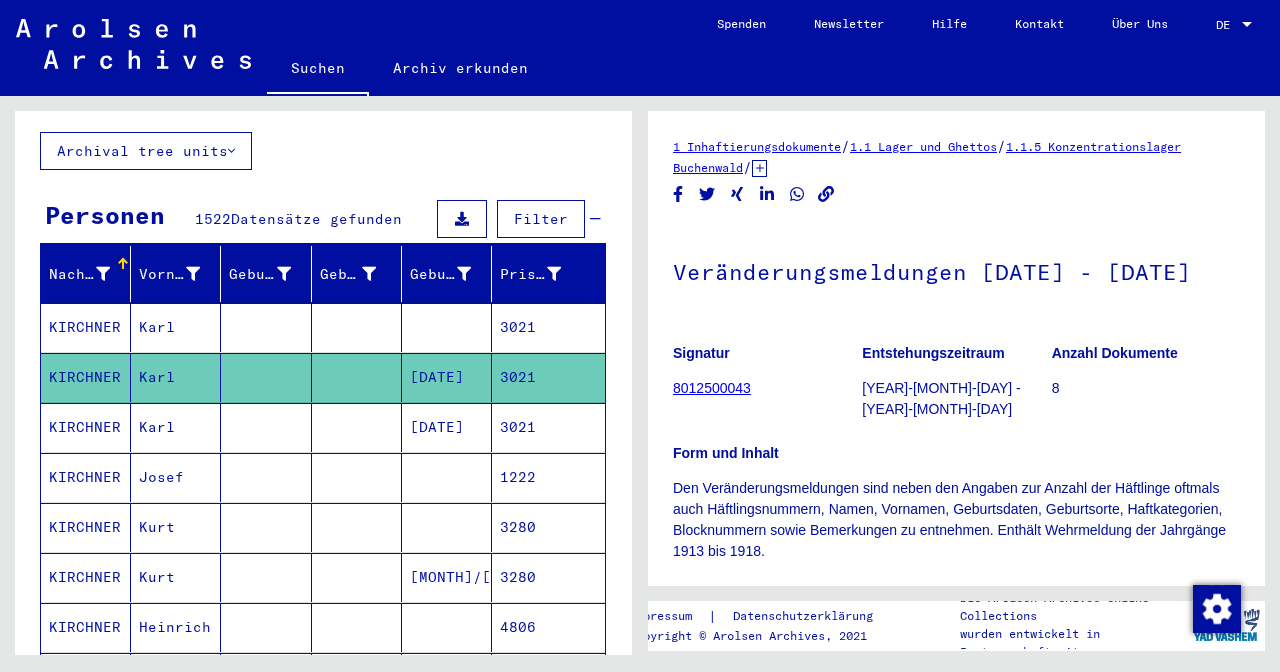 click on "KIRCHNER" at bounding box center [86, 477] 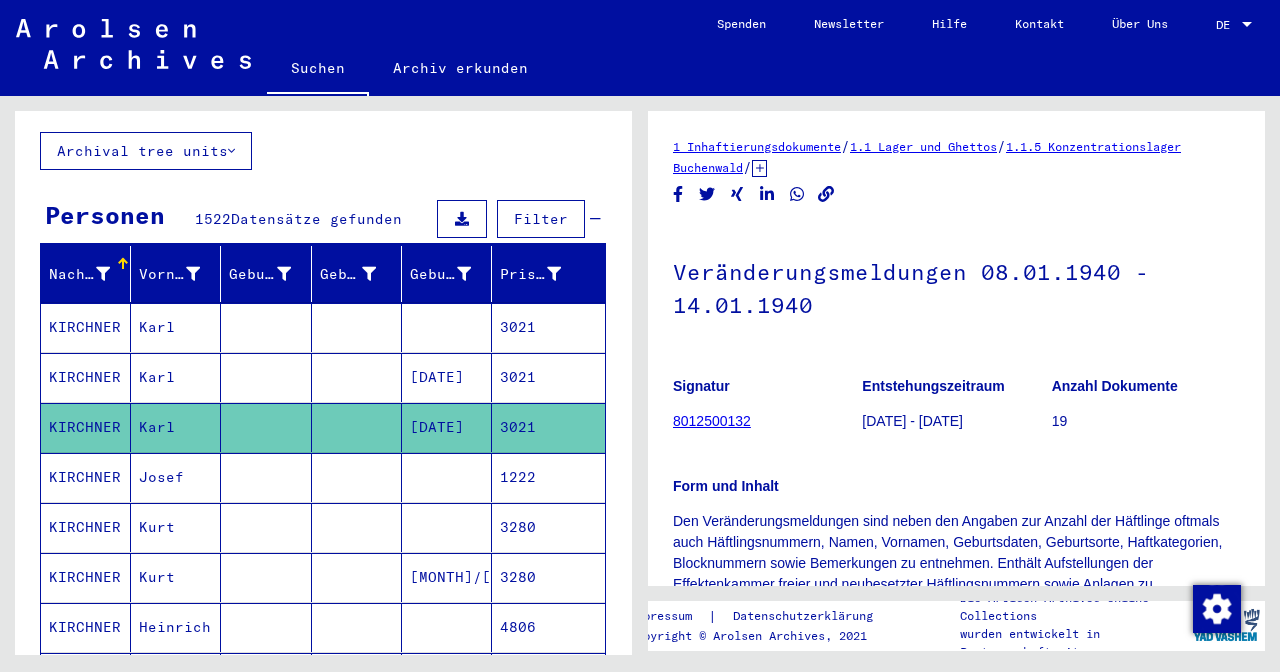 click on "KIRCHNER" at bounding box center (86, 527) 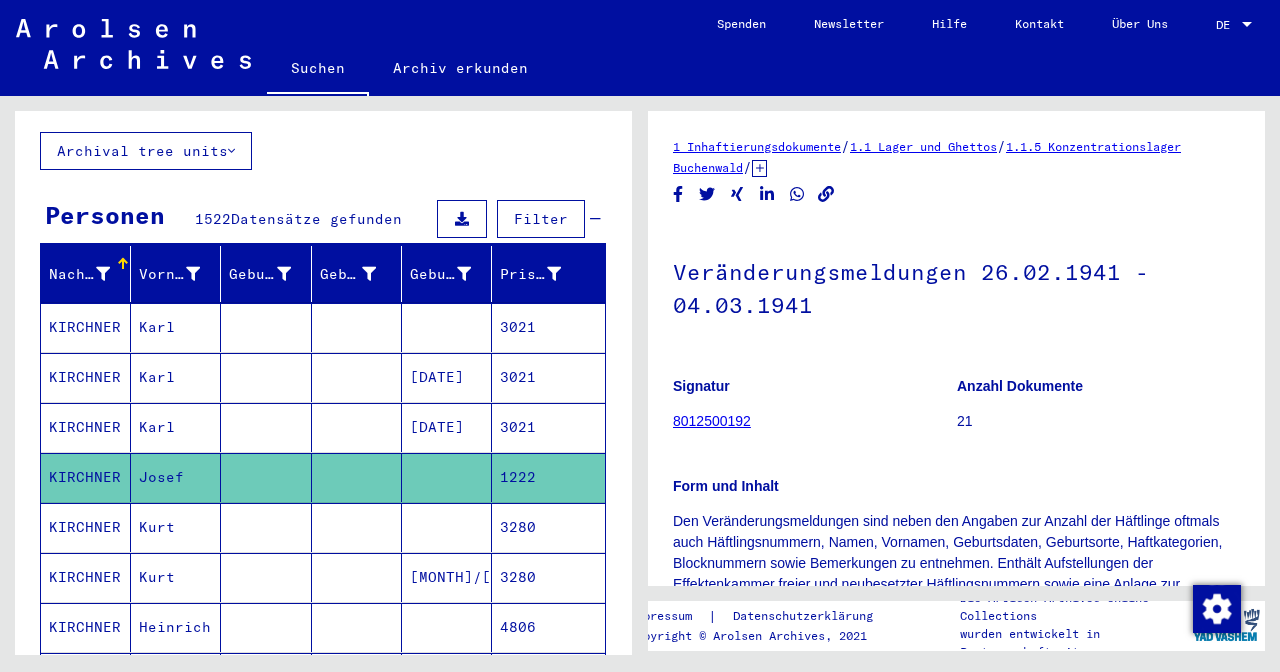 click on "KIRCHNER" at bounding box center [86, 577] 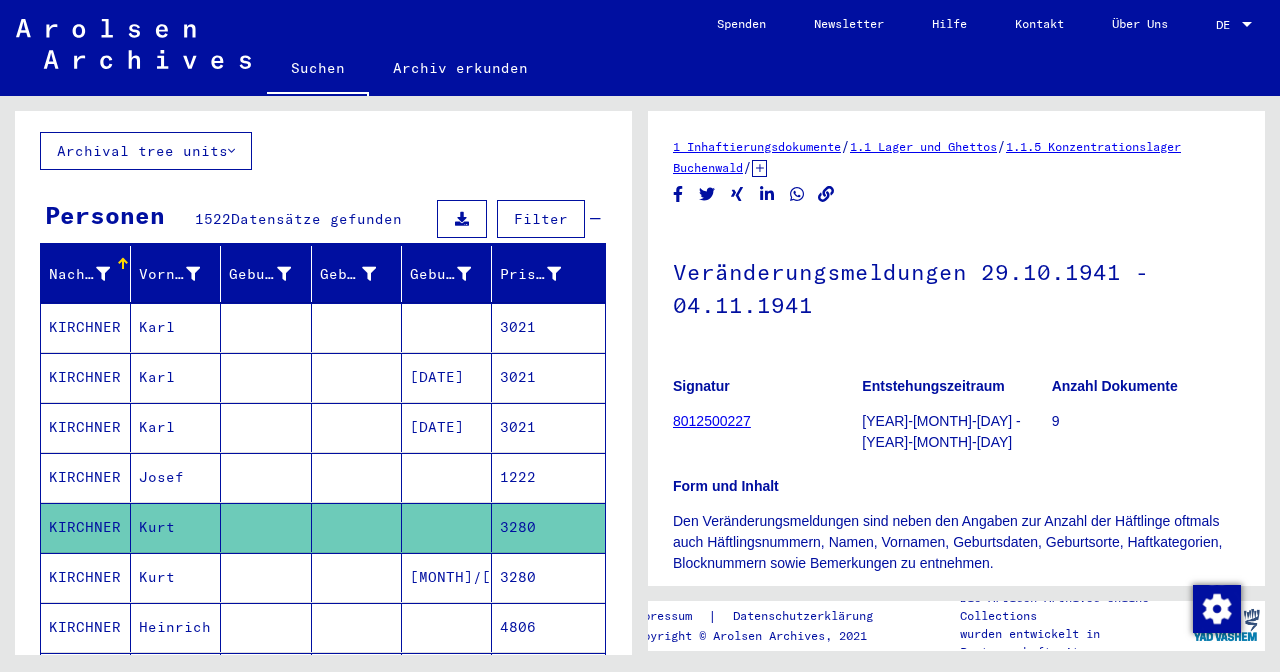click 